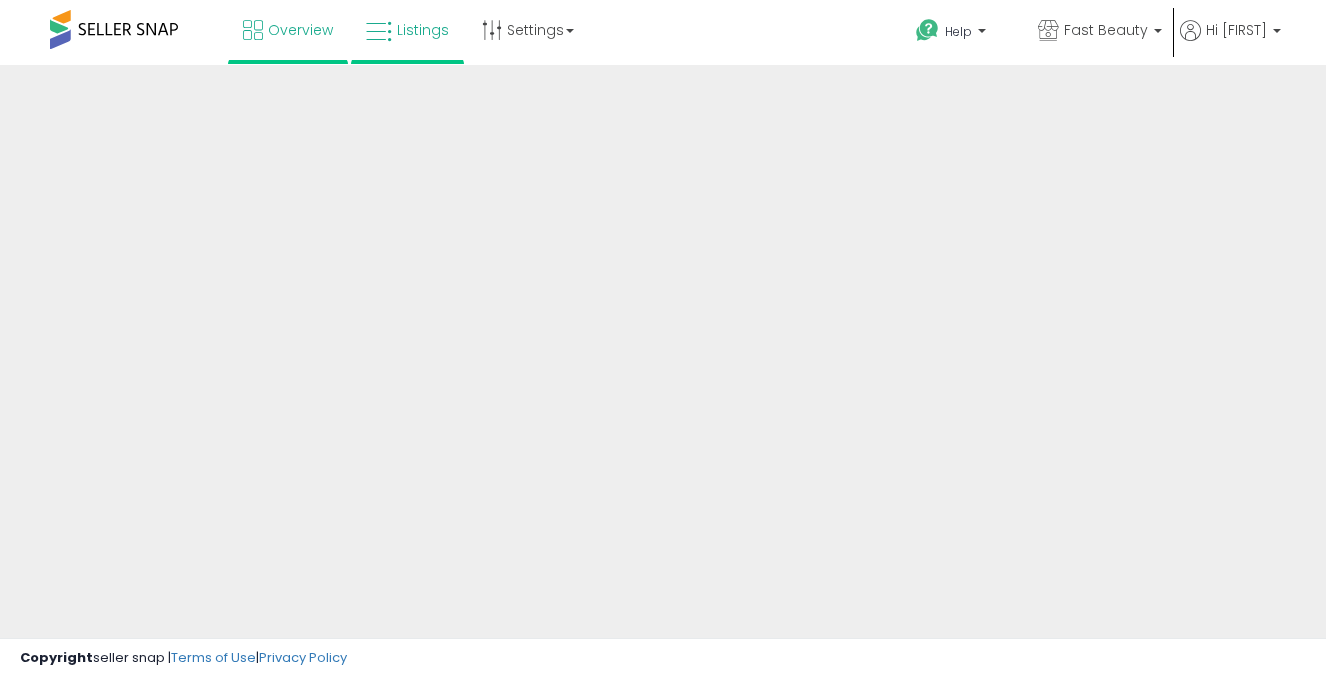 scroll, scrollTop: 0, scrollLeft: 0, axis: both 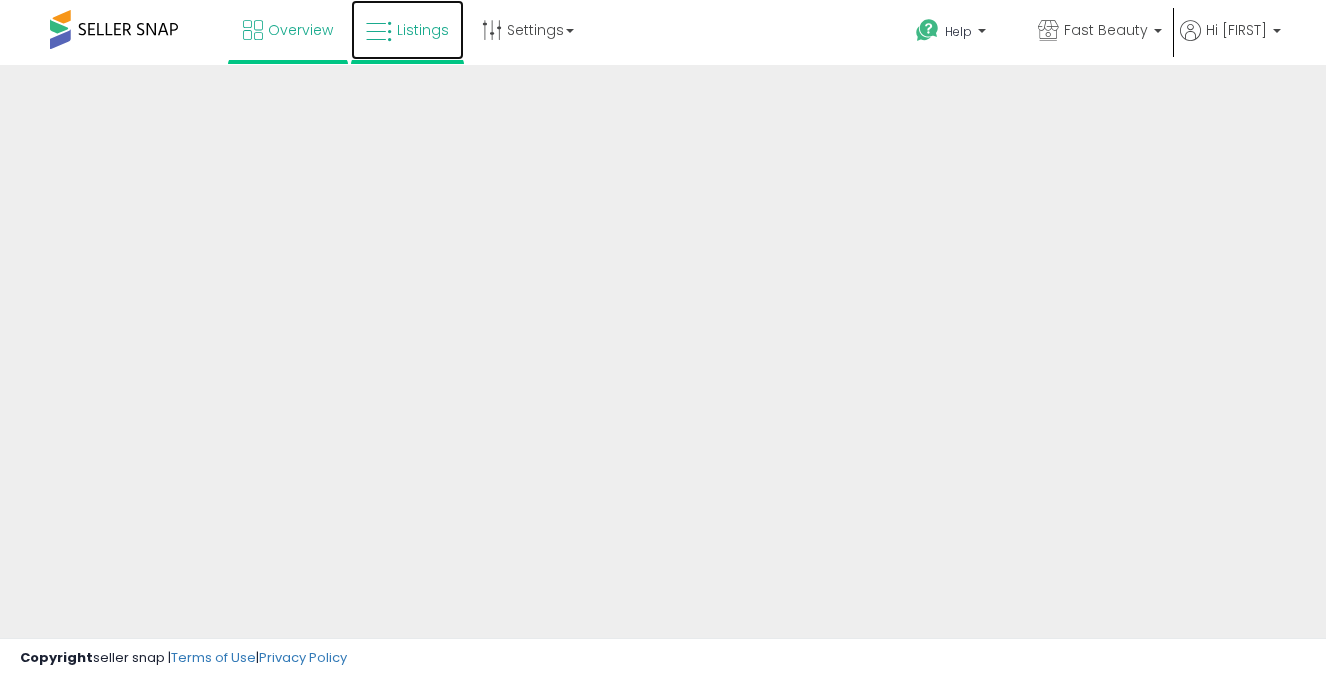 click on "Listings" at bounding box center [423, 30] 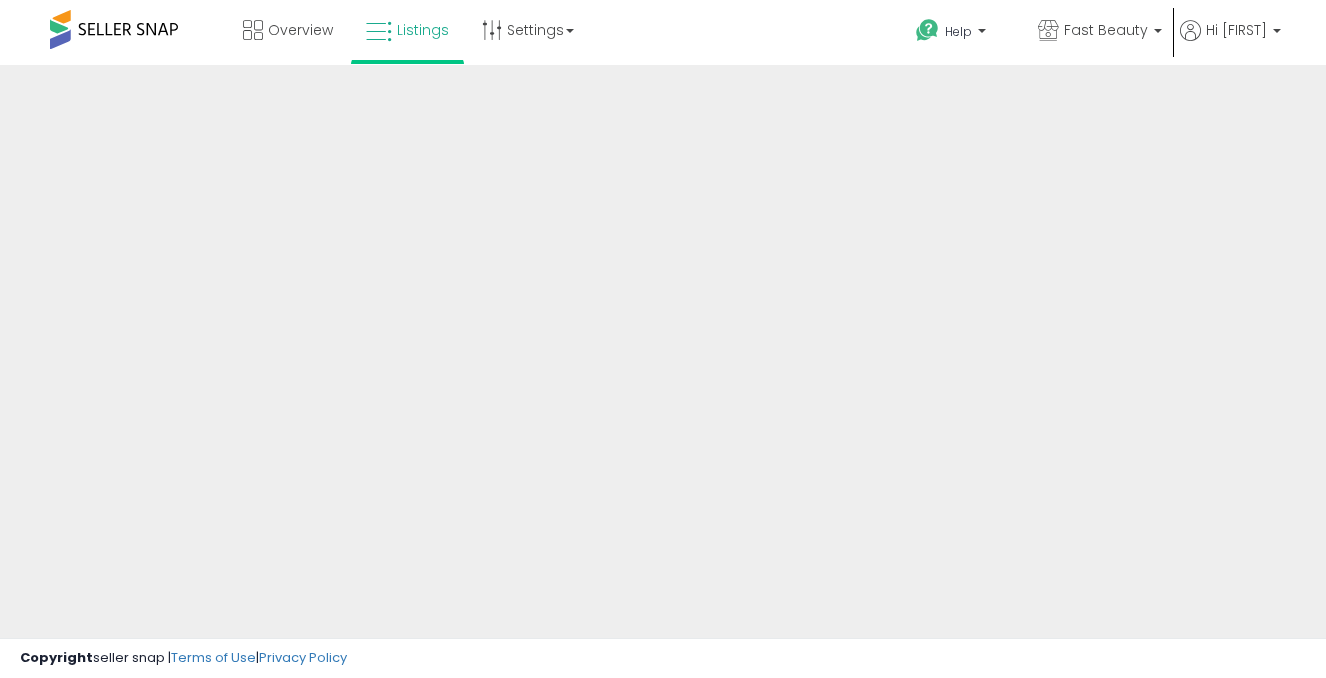 scroll, scrollTop: 0, scrollLeft: 0, axis: both 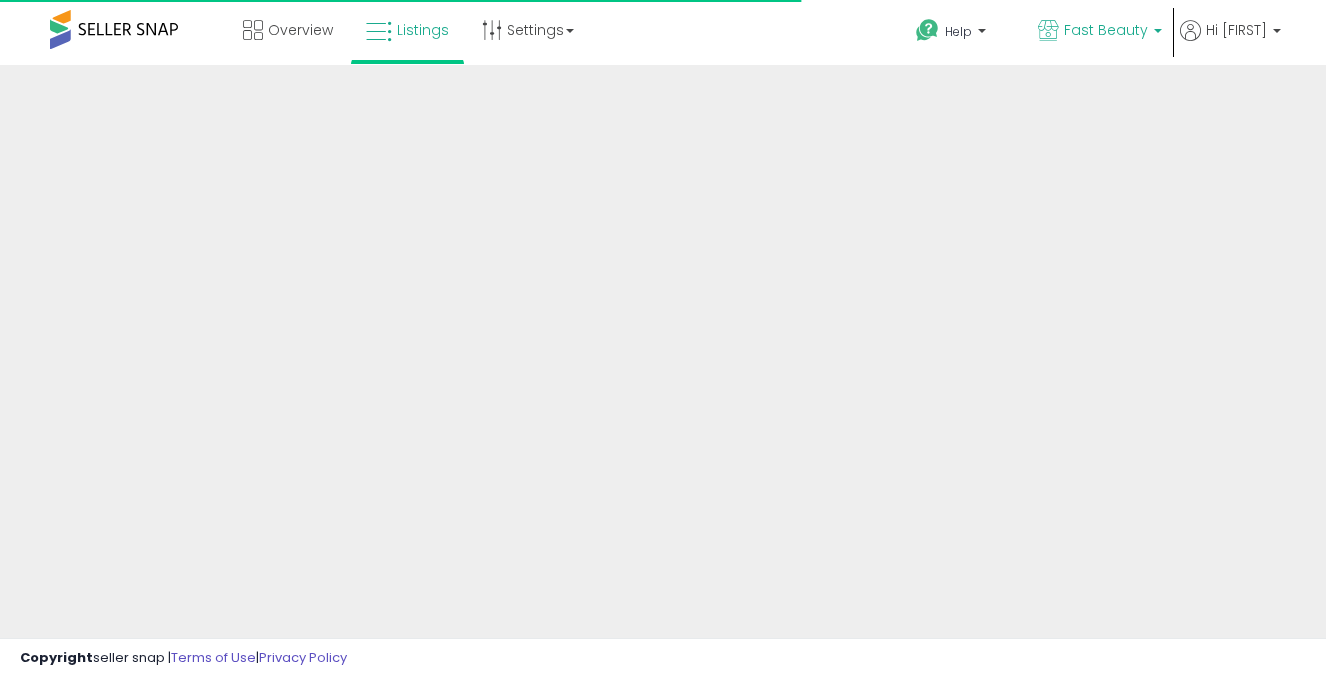 click on "Fast Beauty" at bounding box center [1106, 30] 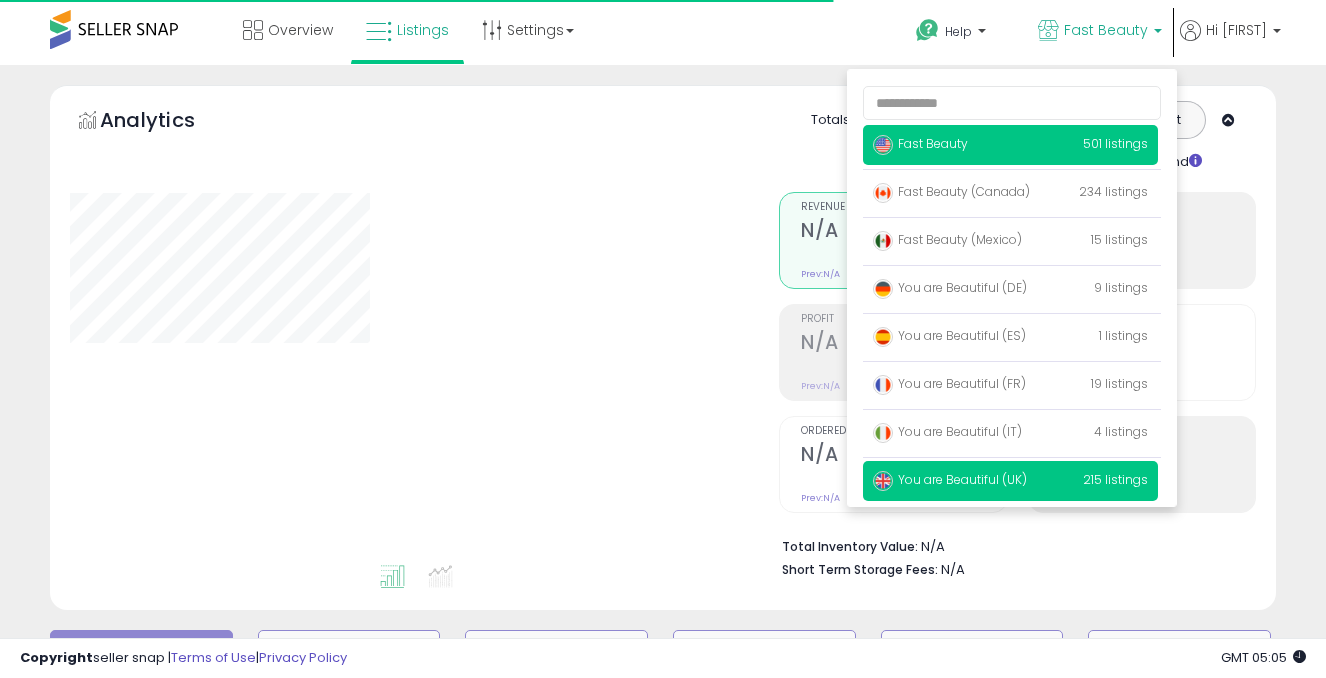 click on "You are Beautiful (UK)
215
listings" at bounding box center (1010, 145) 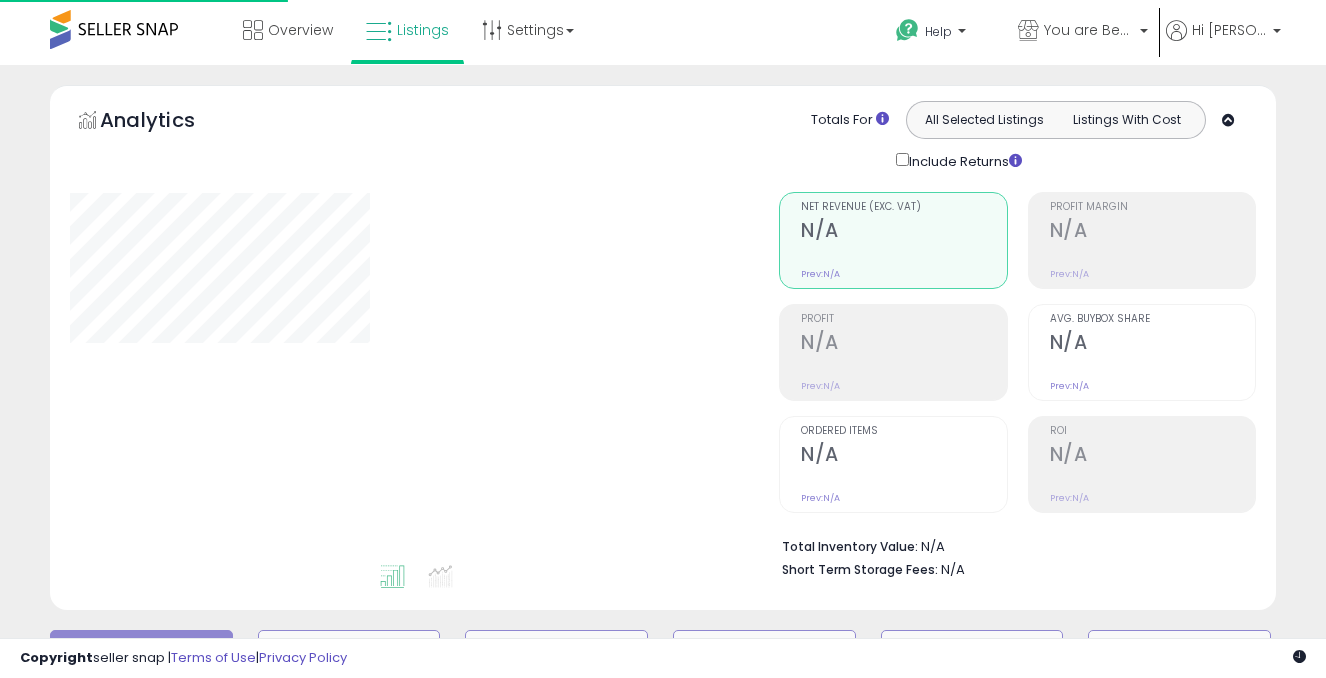 scroll, scrollTop: 0, scrollLeft: 0, axis: both 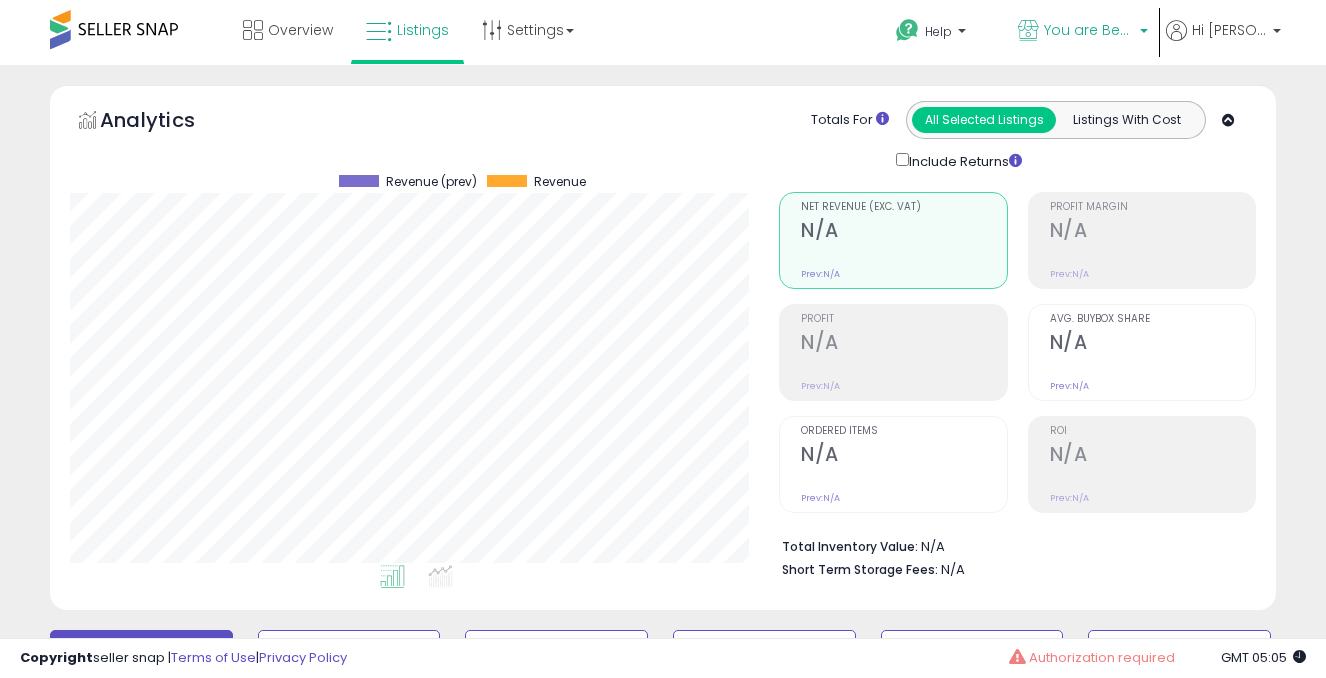 click on "You are Beautiful (UK)" at bounding box center (1089, 30) 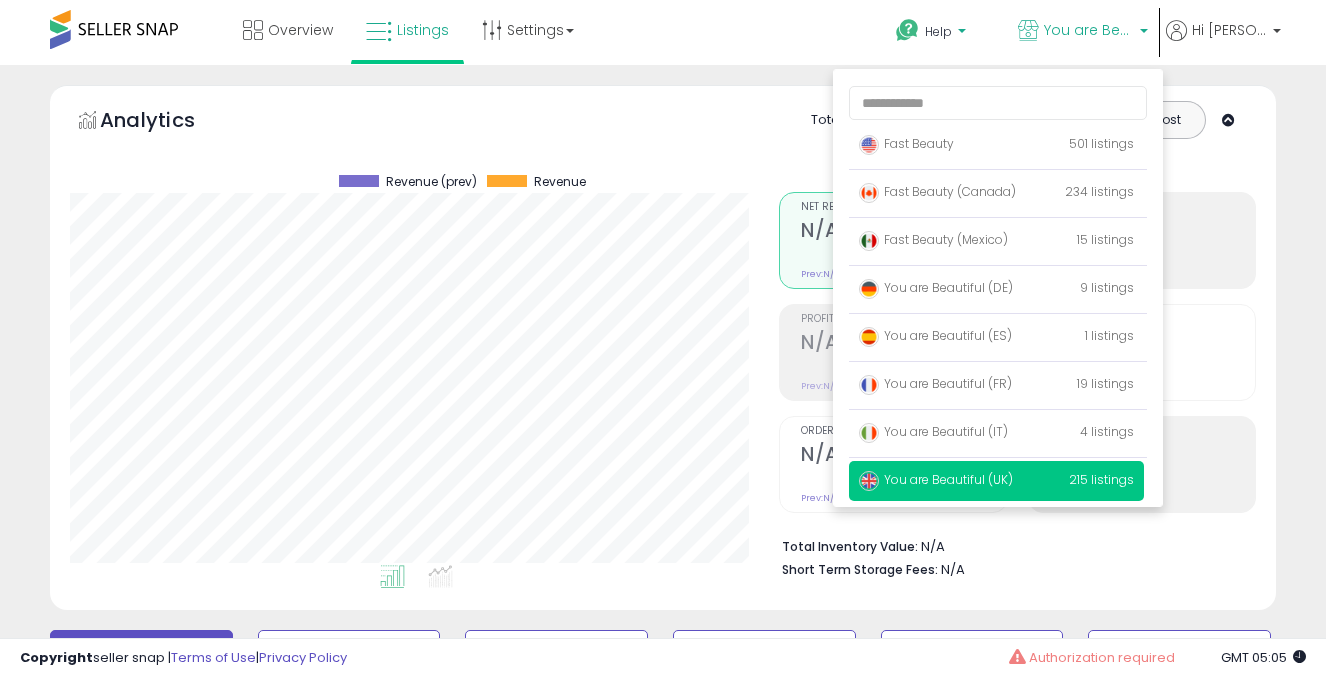 click on "Help" at bounding box center (940, 34) 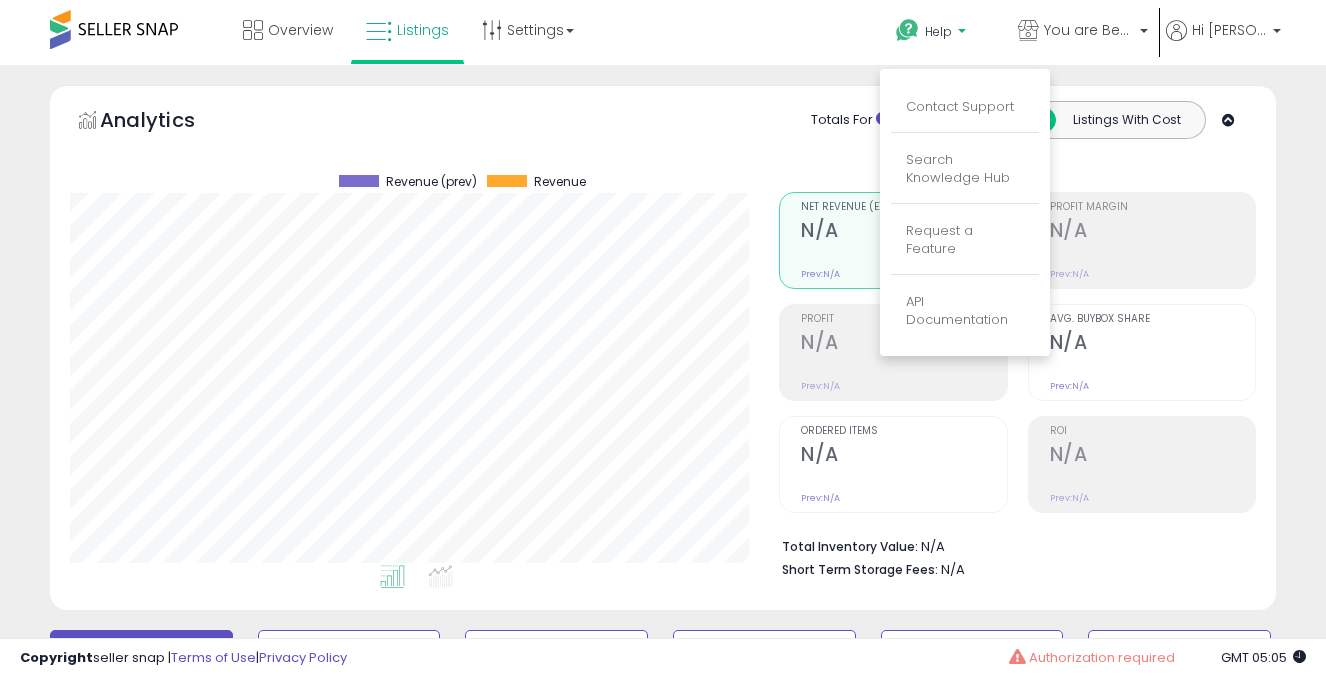 click on "Overview
Listings
Settings" at bounding box center (422, 42) 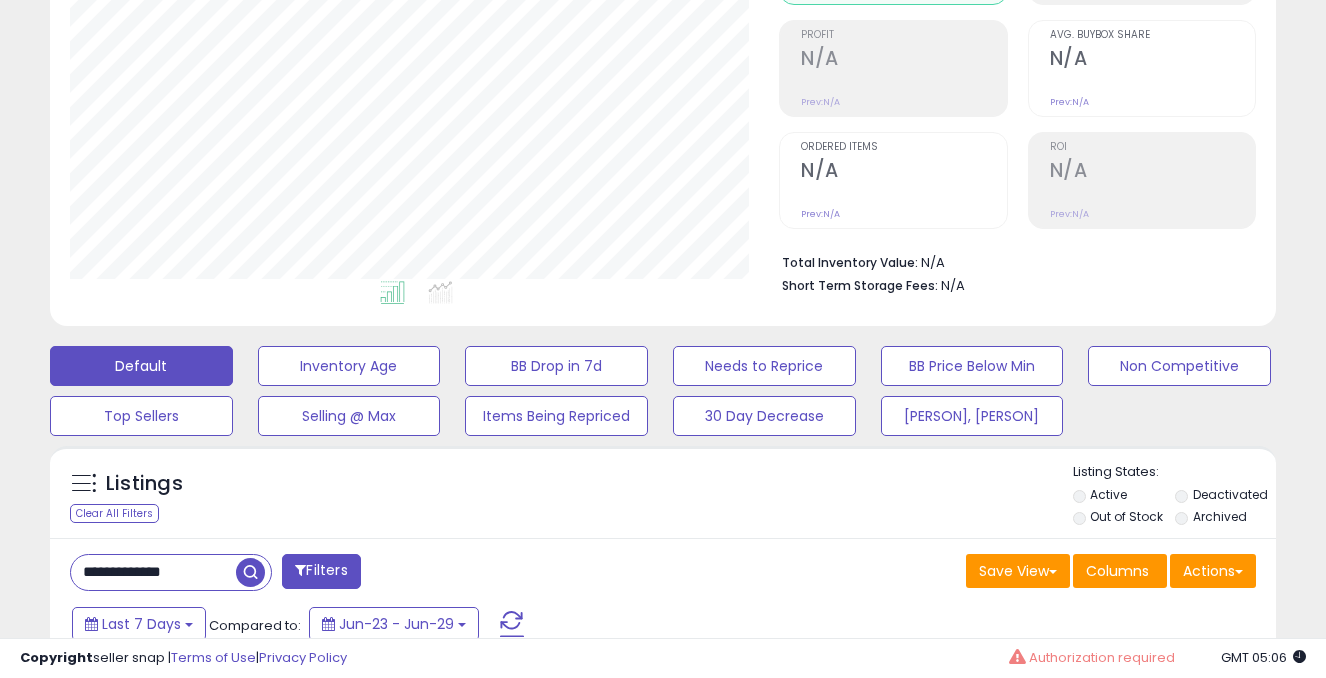scroll, scrollTop: 376, scrollLeft: 0, axis: vertical 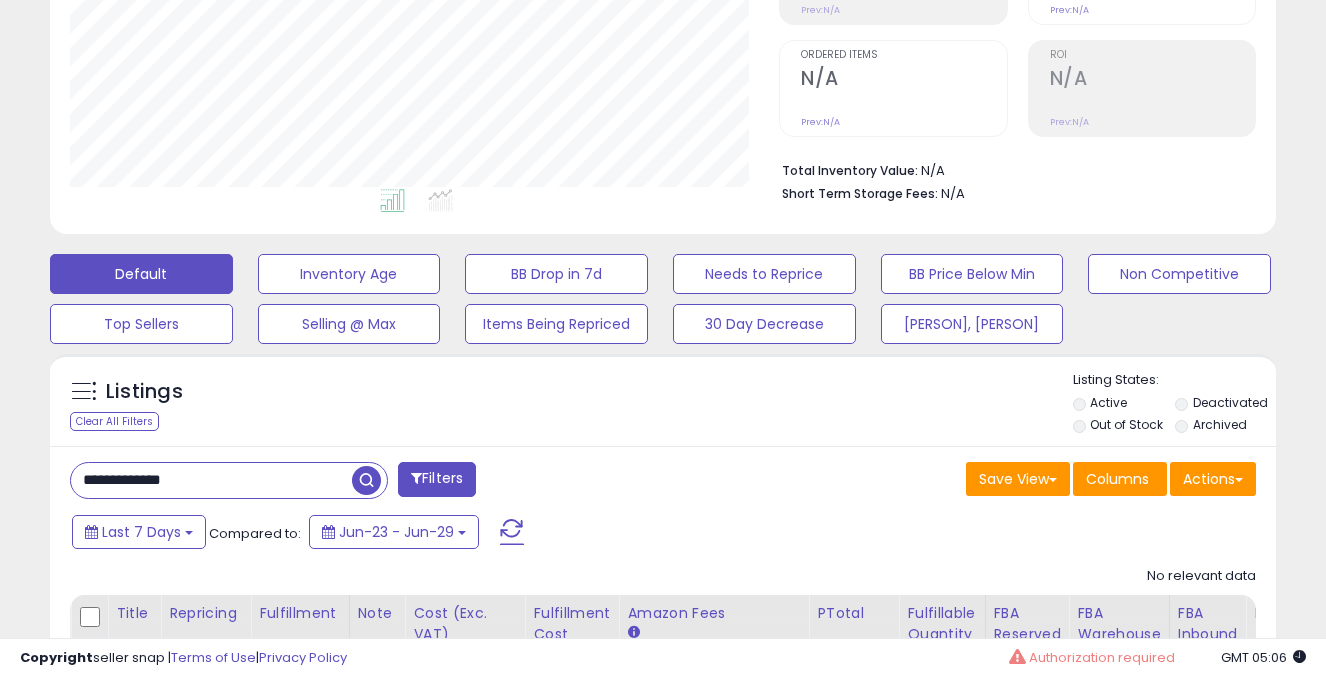 drag, startPoint x: 201, startPoint y: 482, endPoint x: 55, endPoint y: 481, distance: 146.00342 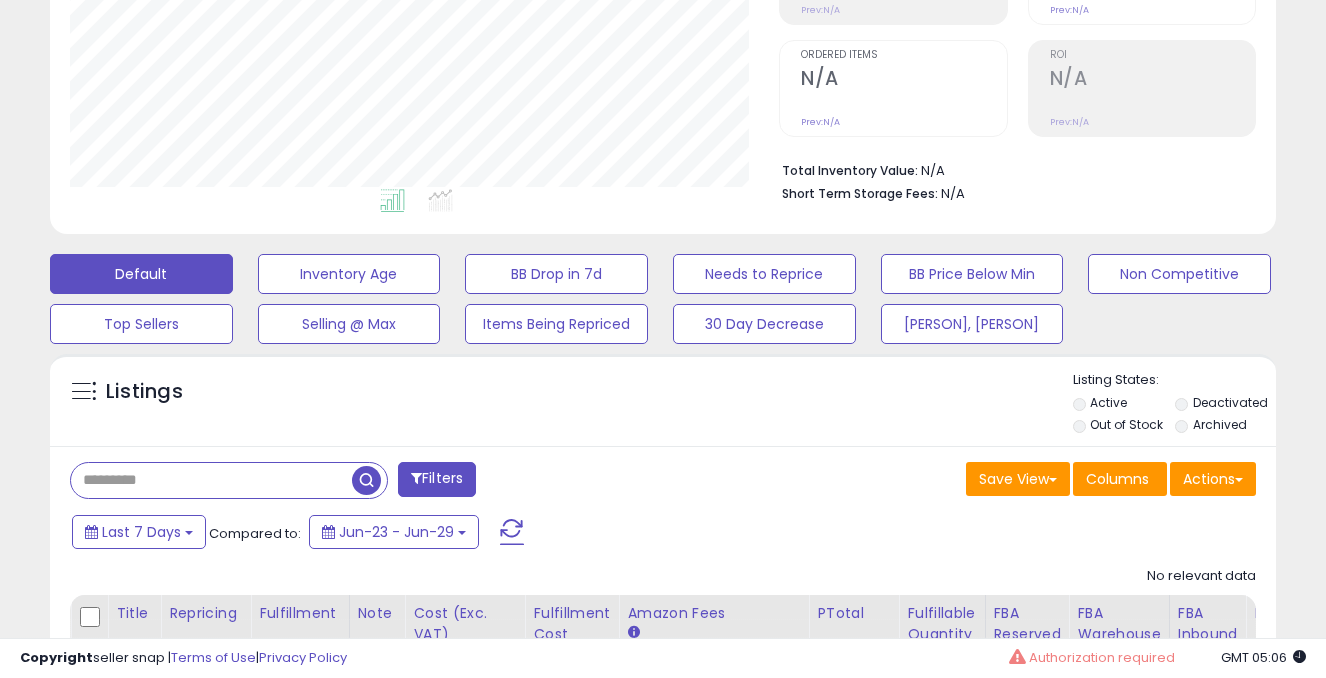 type 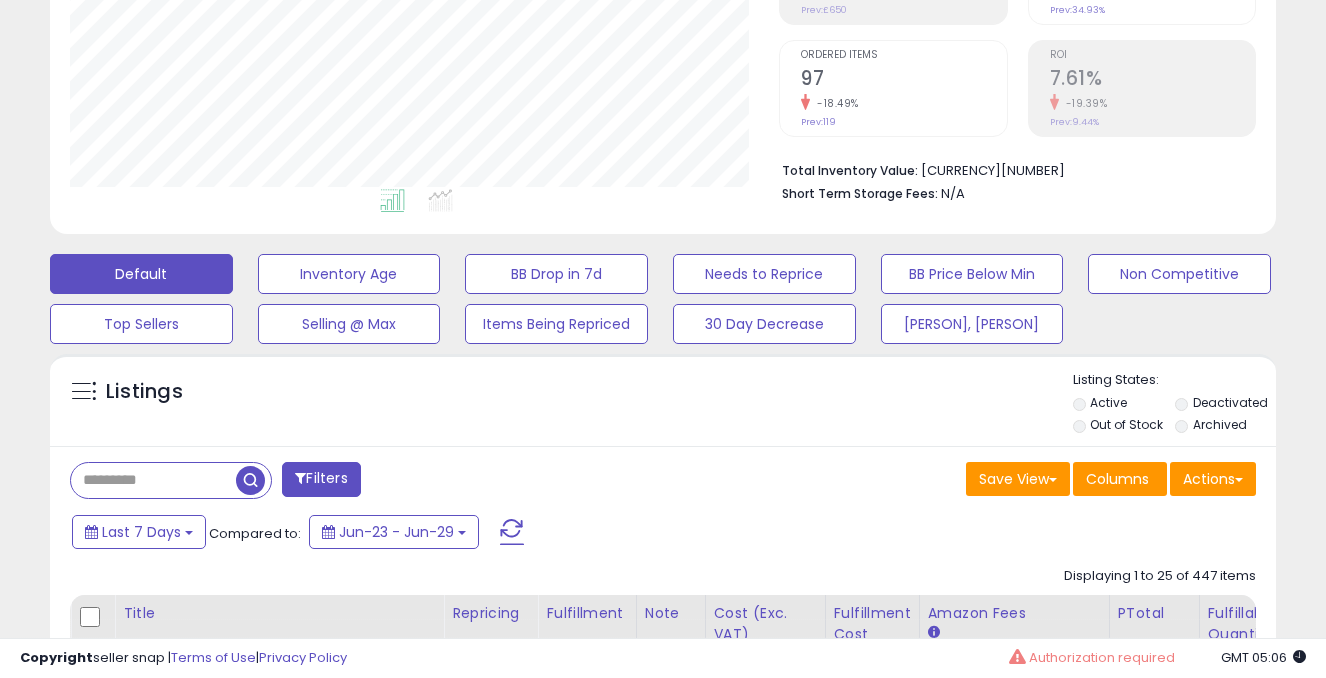 scroll, scrollTop: 999590, scrollLeft: 999290, axis: both 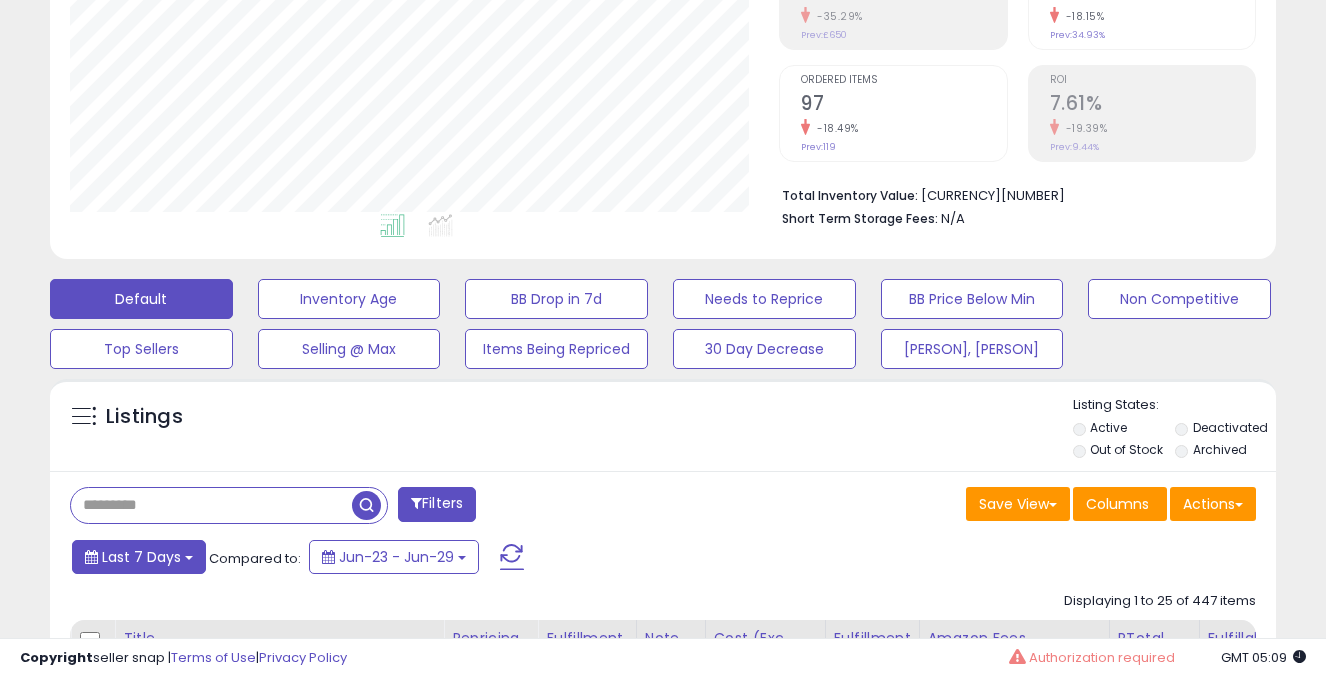 click on "Last 7 Days" at bounding box center [141, 557] 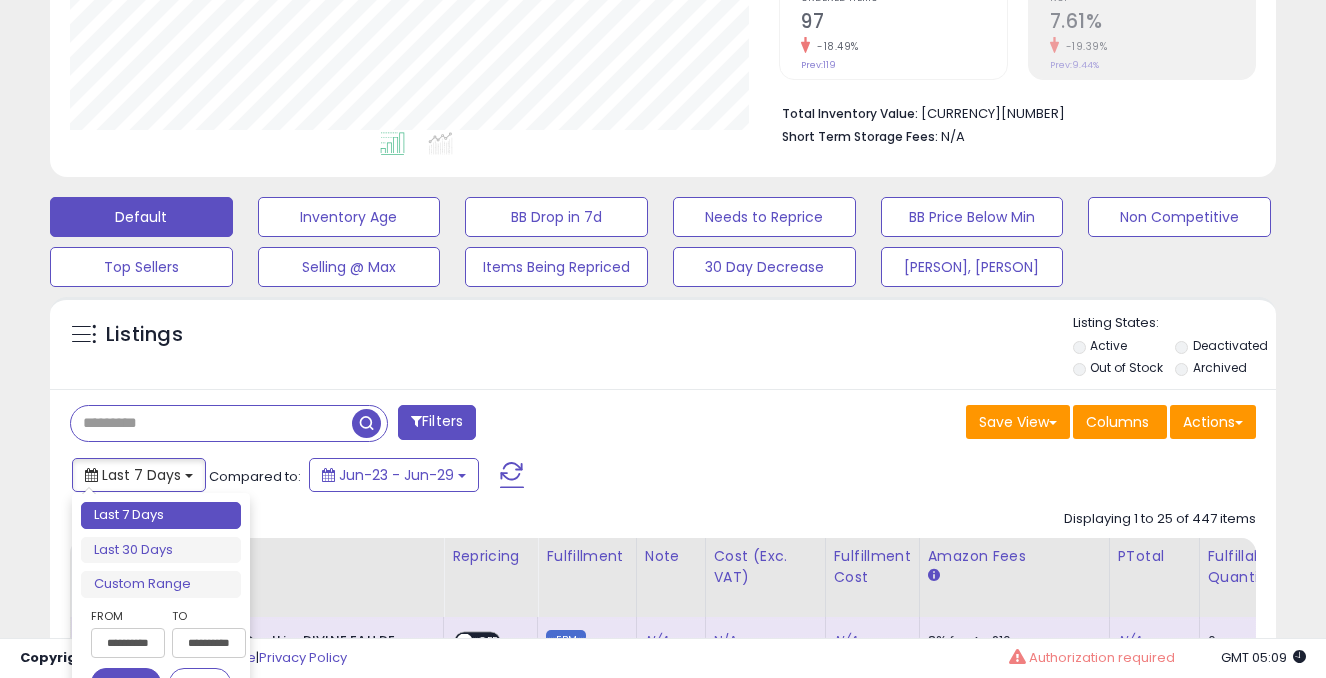 scroll, scrollTop: 485, scrollLeft: 0, axis: vertical 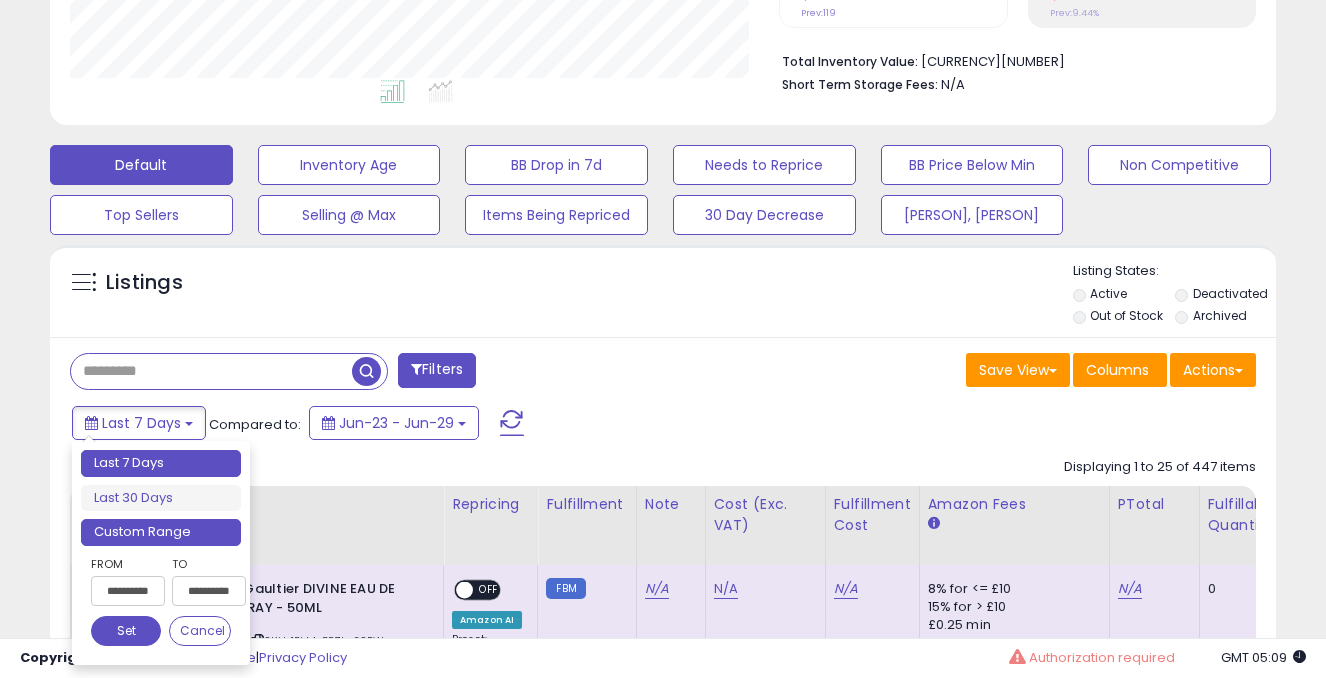 click on "Custom Range" at bounding box center (161, 532) 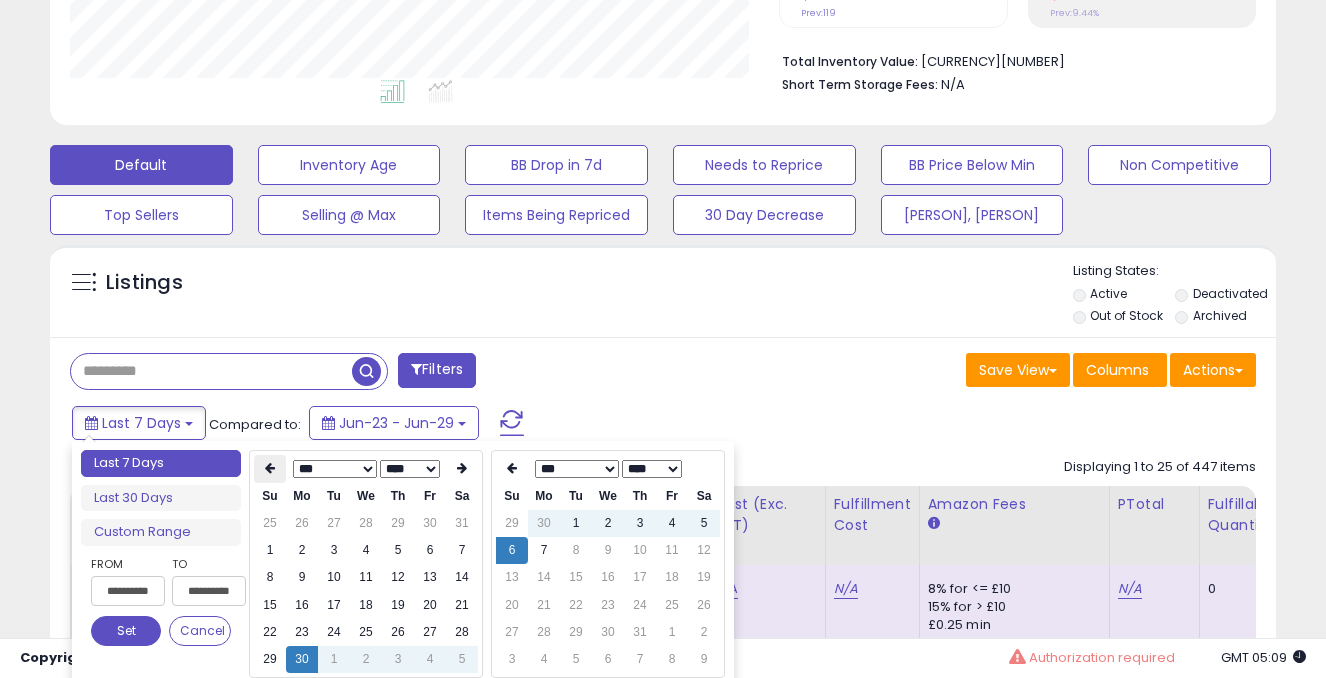 click at bounding box center [270, 468] 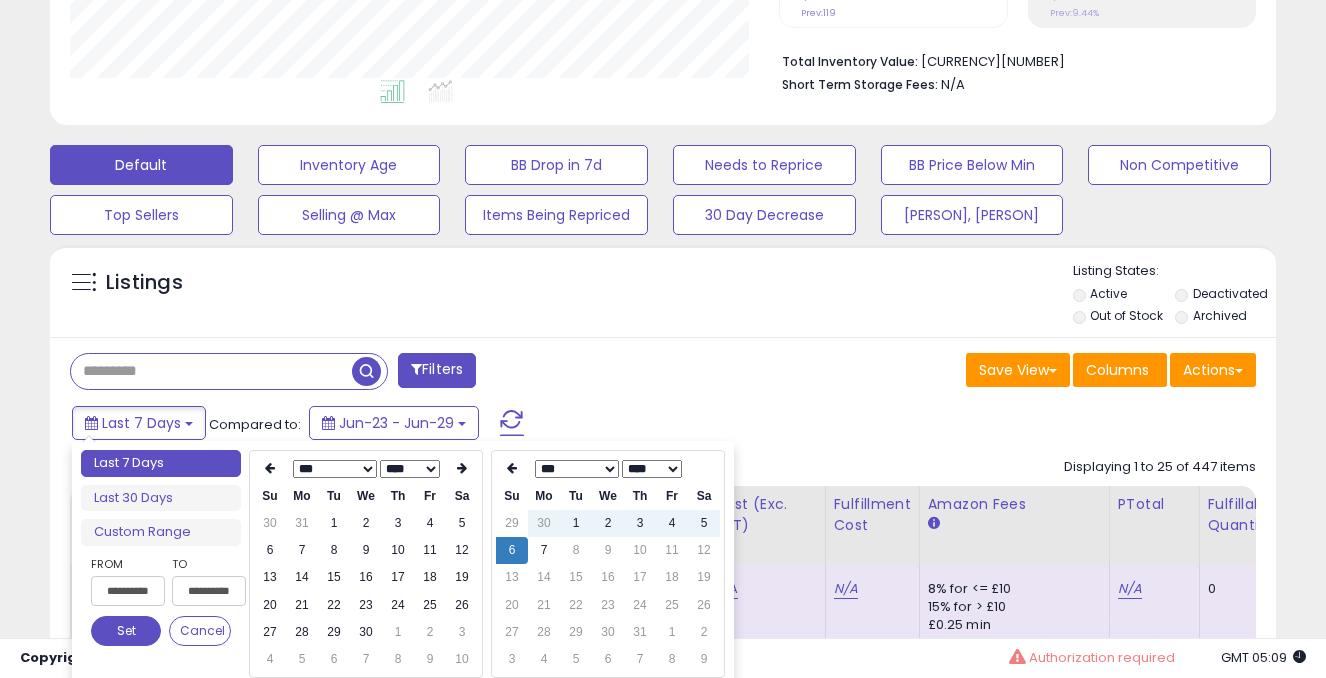 click at bounding box center (270, 468) 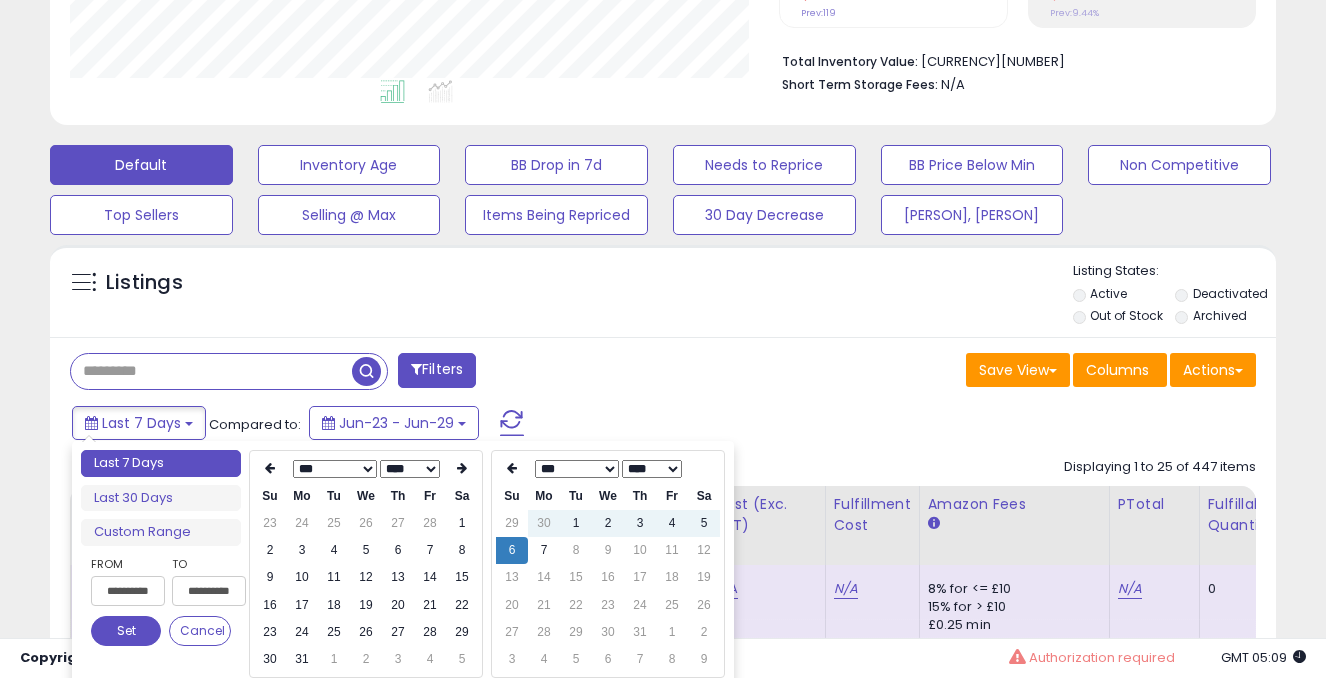 click at bounding box center (270, 468) 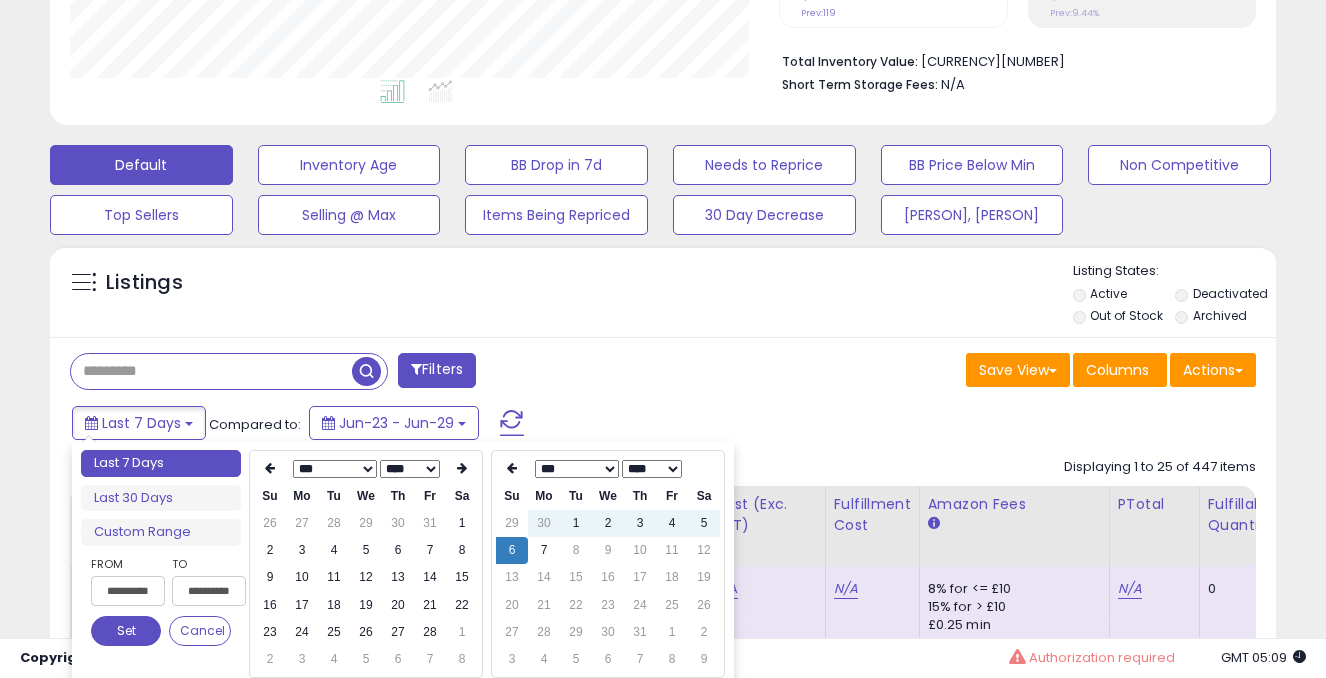 click at bounding box center (270, 468) 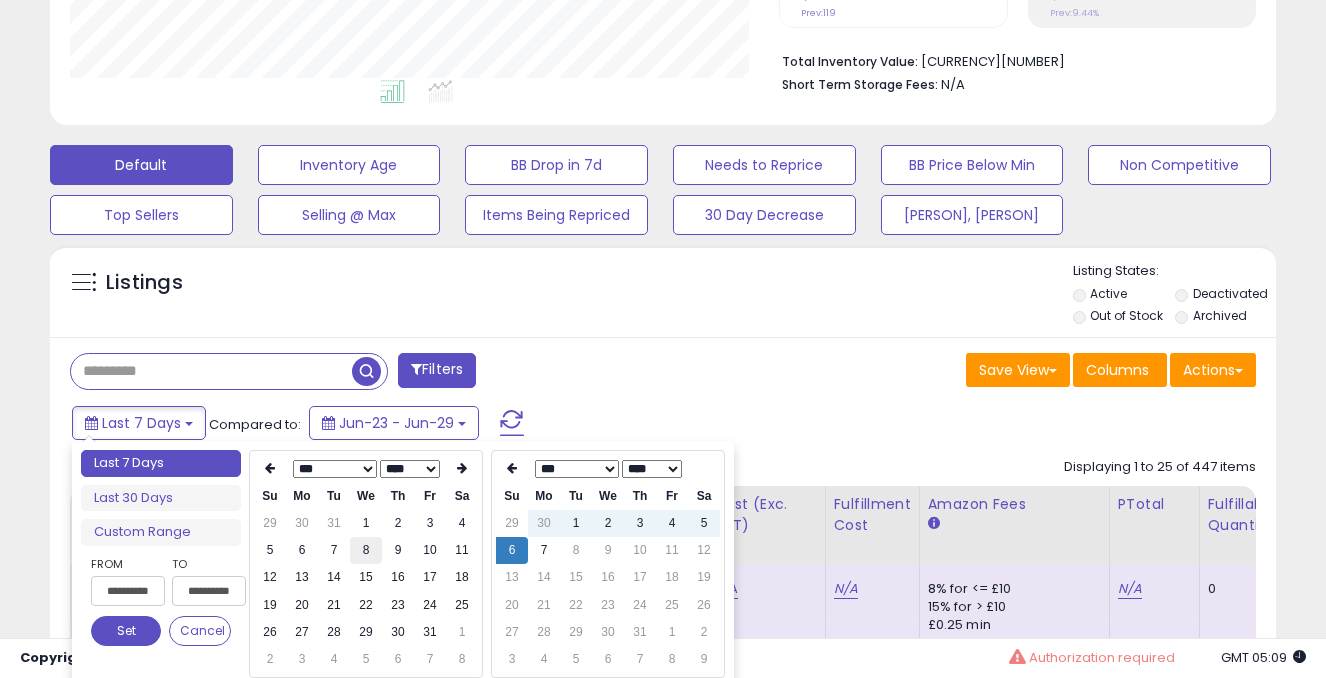 click on "8" at bounding box center (366, 523) 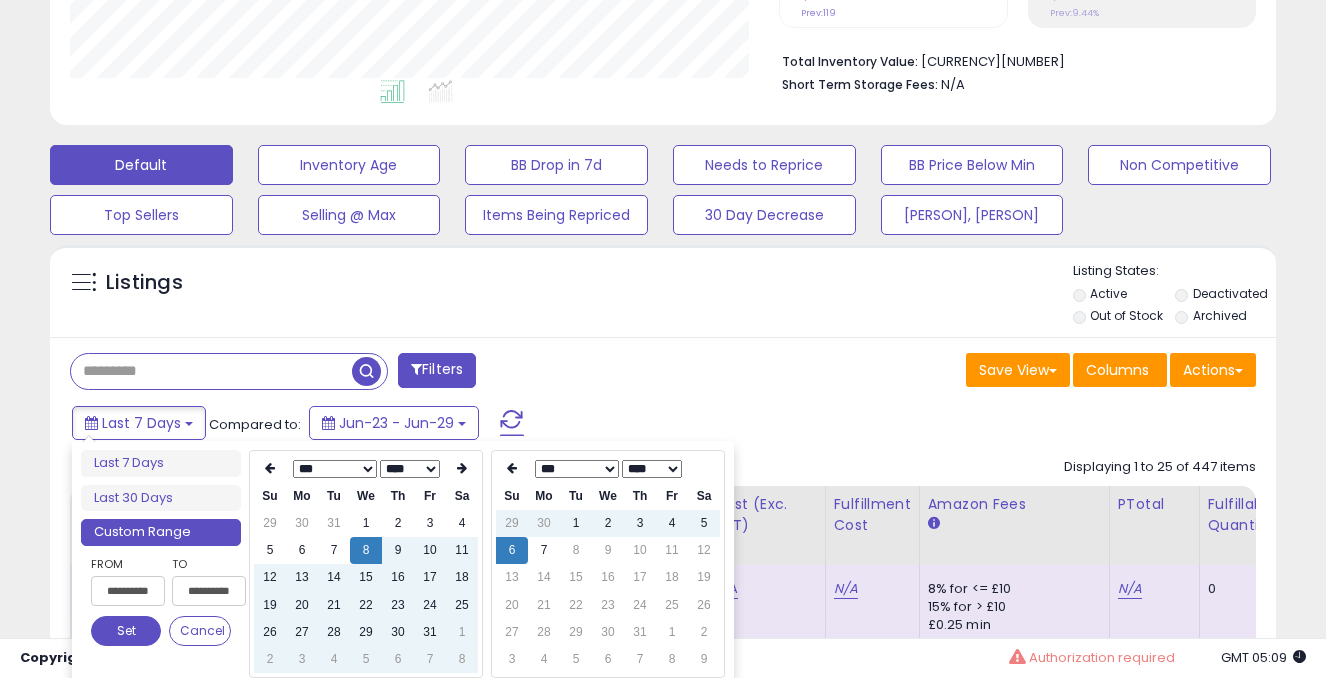 click on "Set" at bounding box center [126, 631] 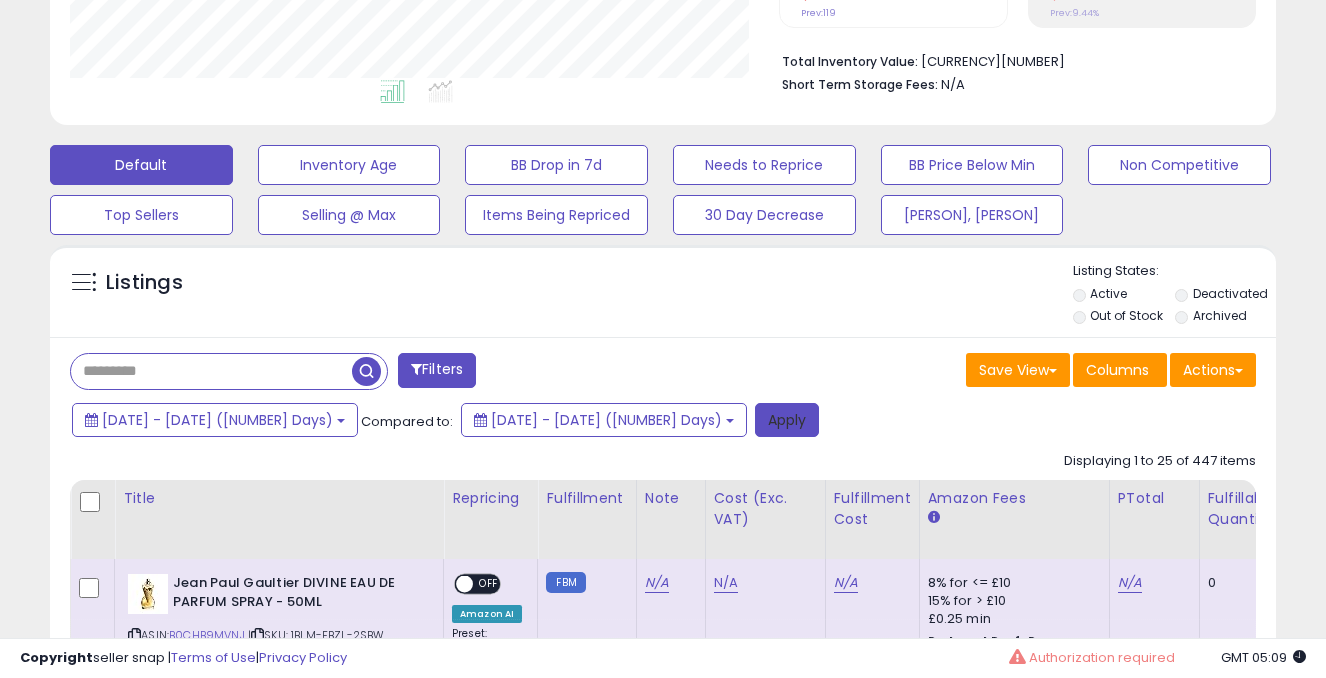 click on "Apply" at bounding box center (787, 420) 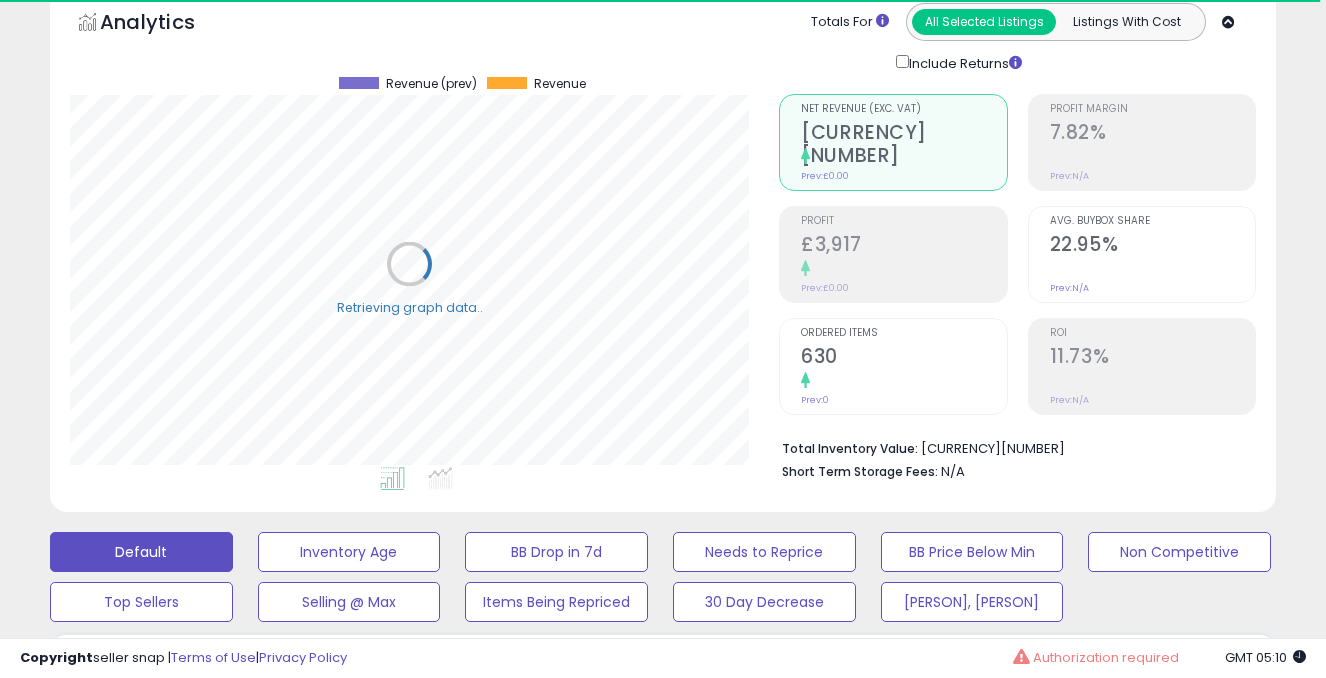 scroll, scrollTop: 96, scrollLeft: 0, axis: vertical 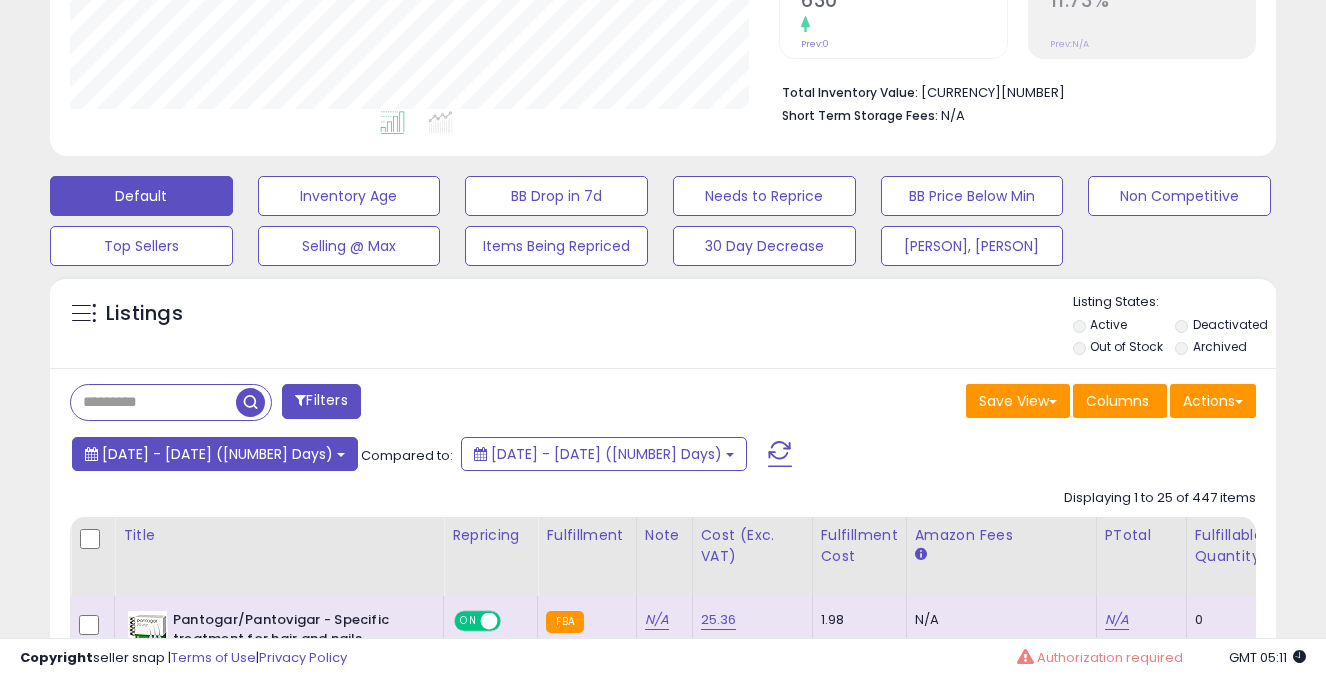 click on "[DATE] - [DATE] ([NUMBER] Days)" at bounding box center [217, 454] 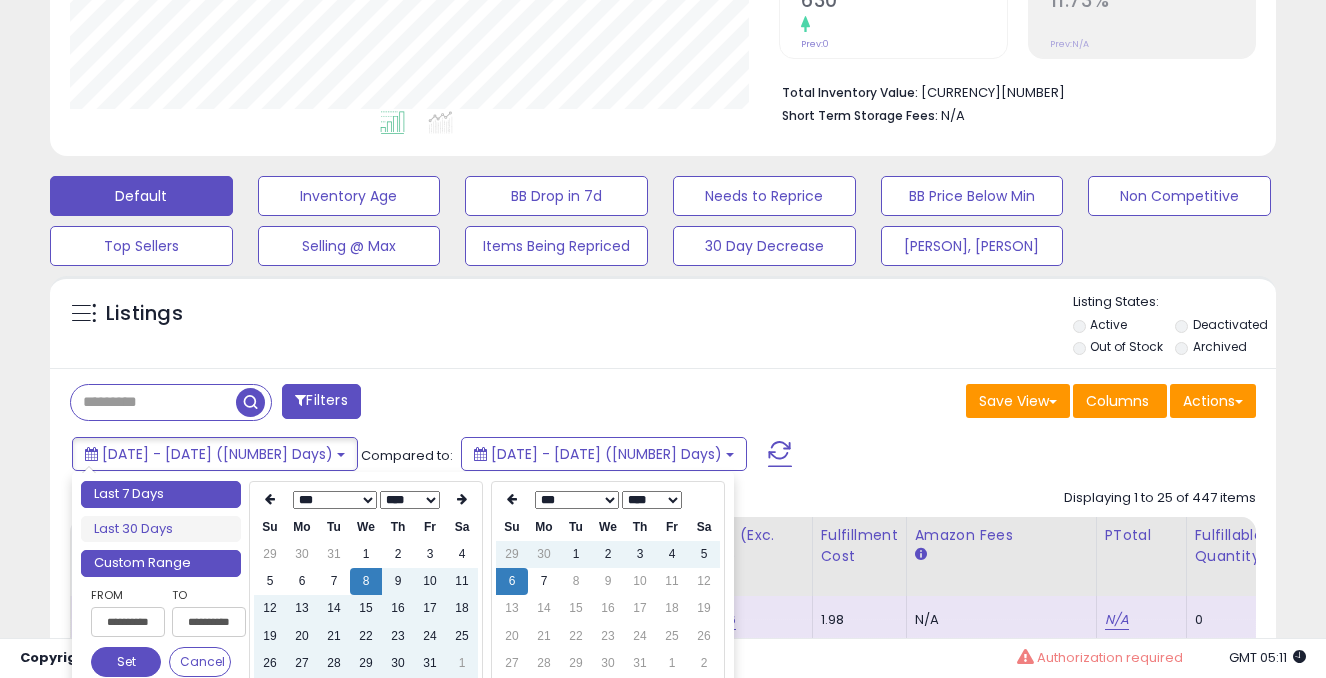 click on "Last 7 Days" at bounding box center (161, 494) 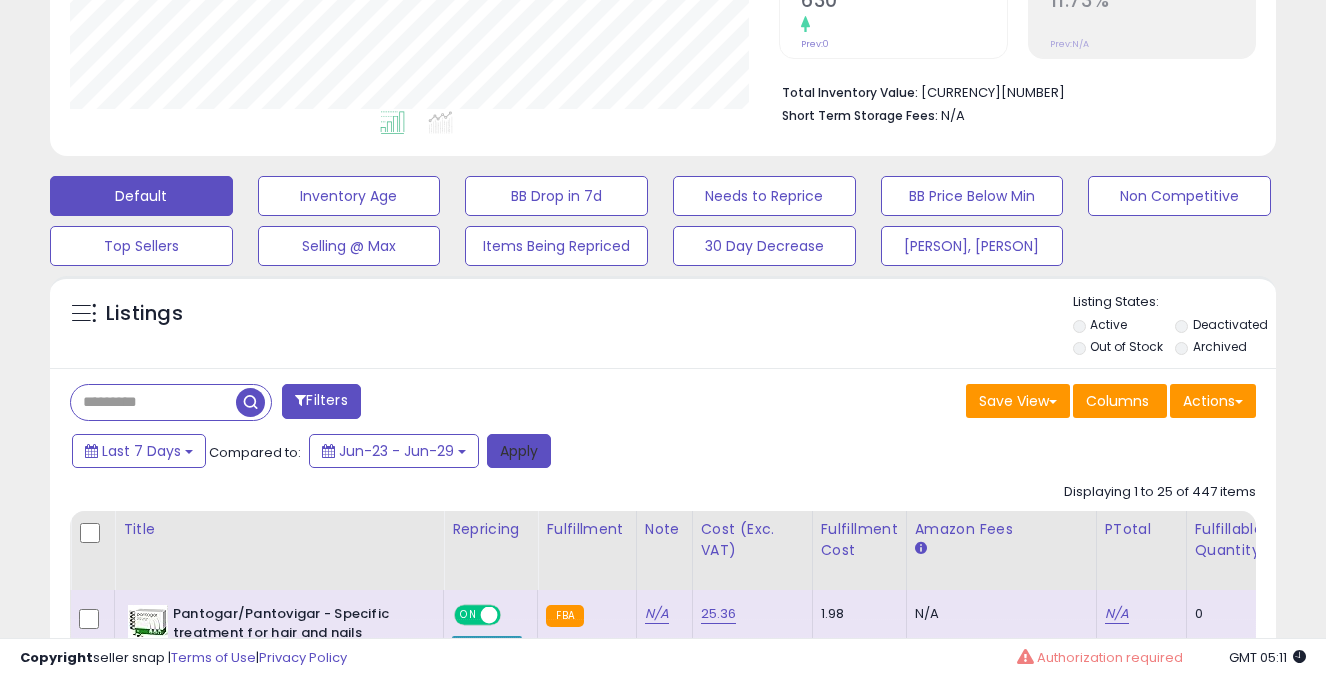 click on "Apply" at bounding box center (519, 451) 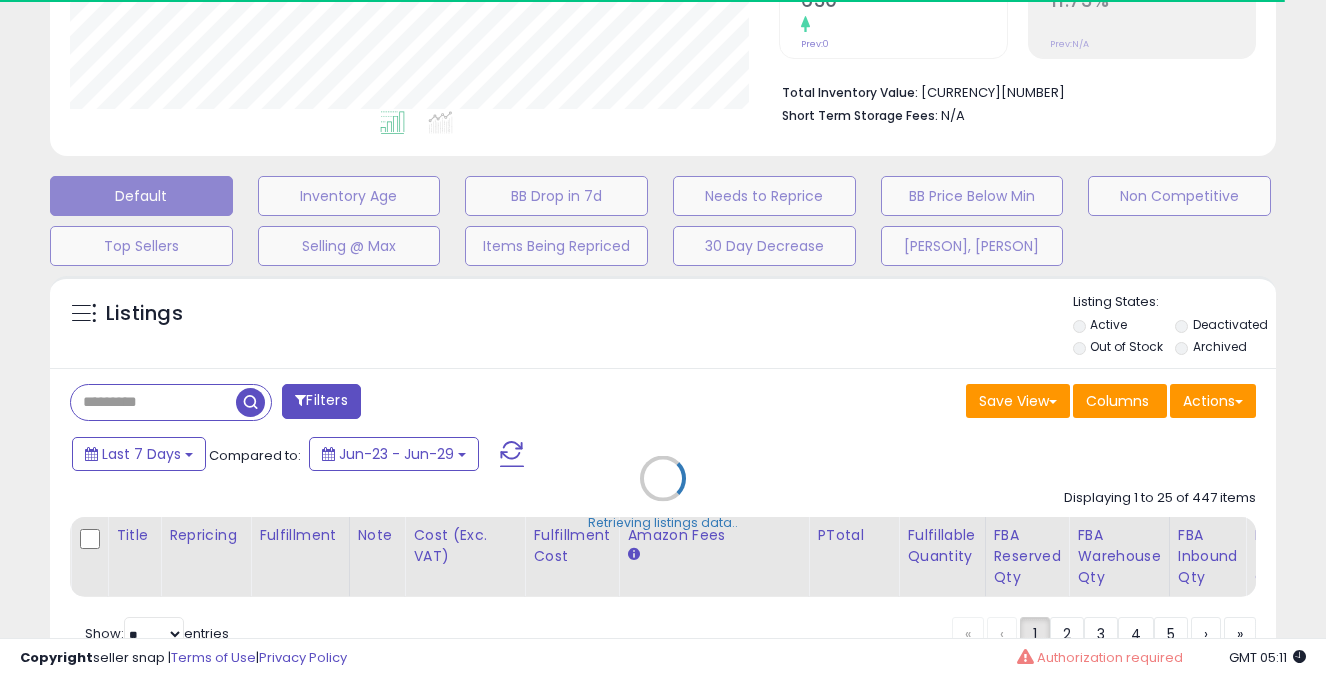 click on "Retrieving listings data.." at bounding box center [663, 493] 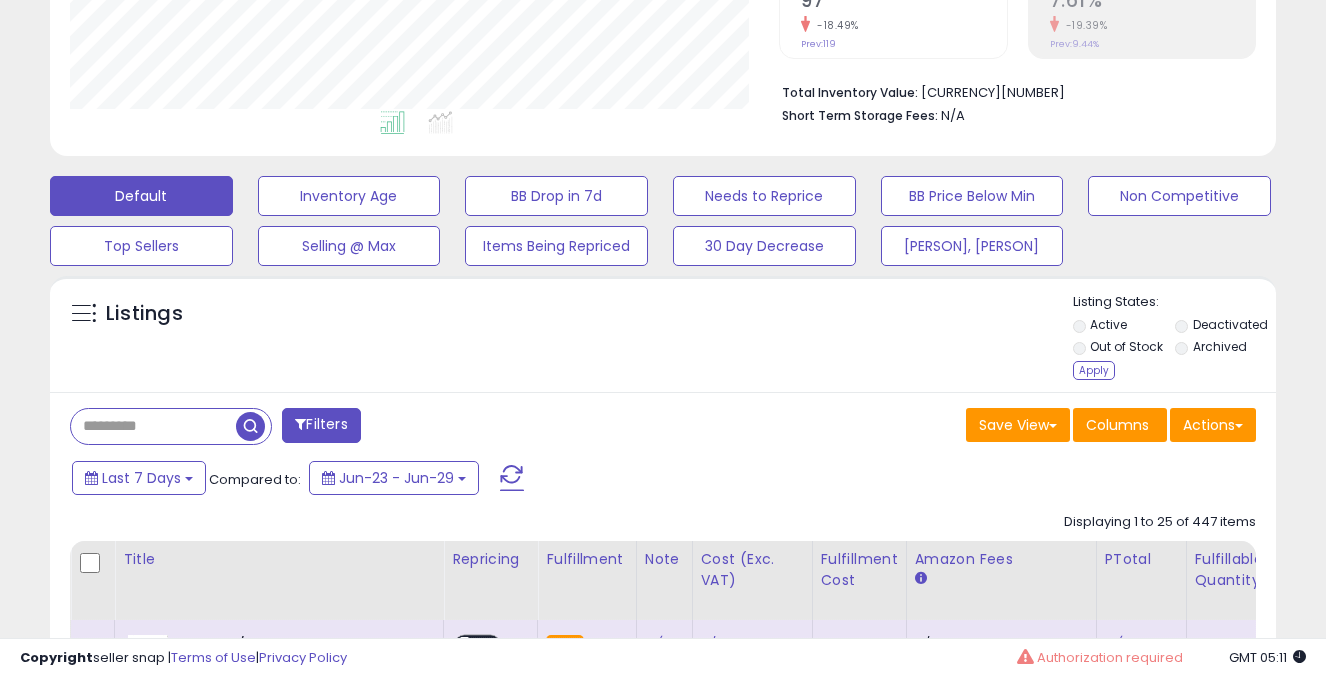 scroll, scrollTop: 999590, scrollLeft: 999290, axis: both 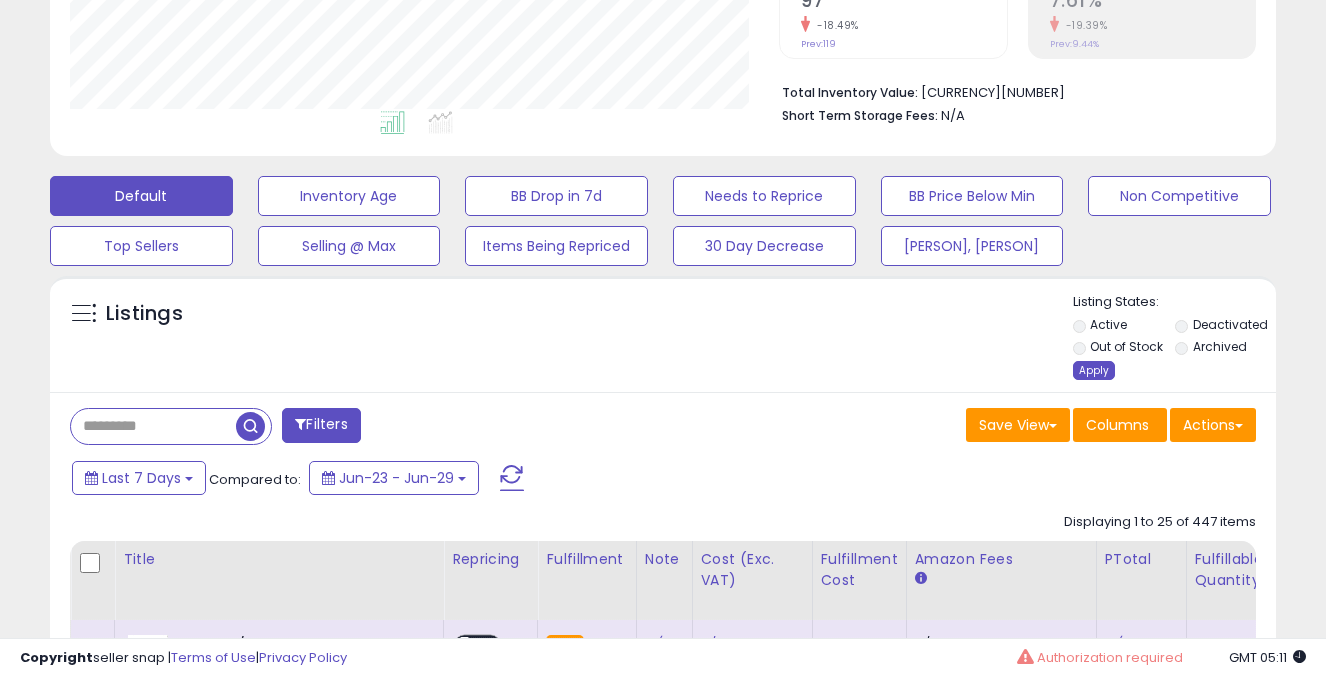 click on "Apply" at bounding box center [1094, 370] 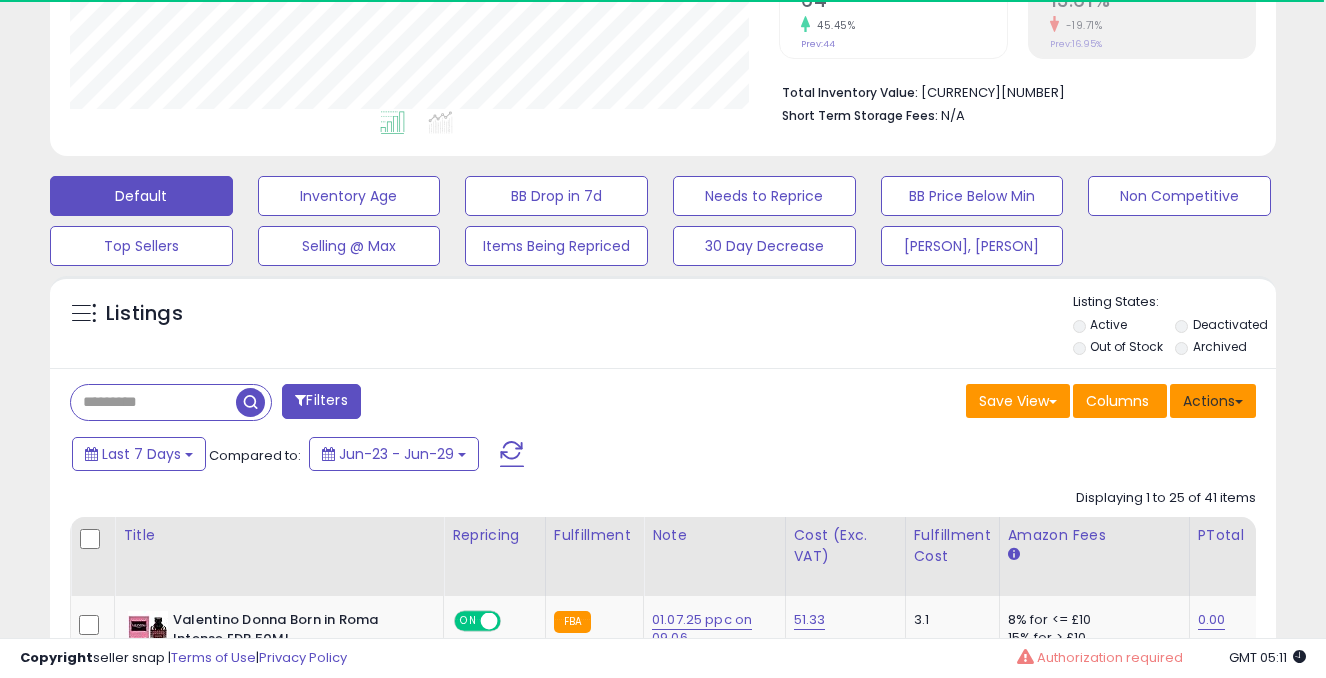 scroll, scrollTop: 999590, scrollLeft: 999290, axis: both 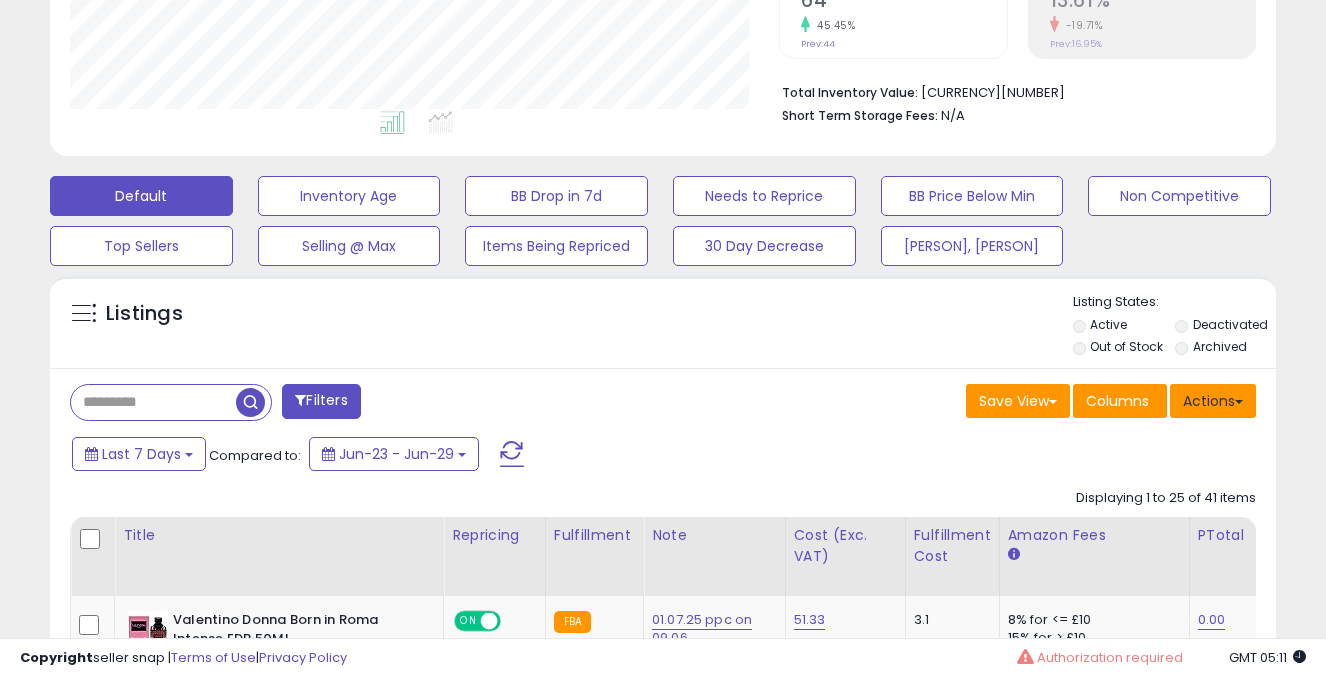 click on "Actions" at bounding box center [1213, 401] 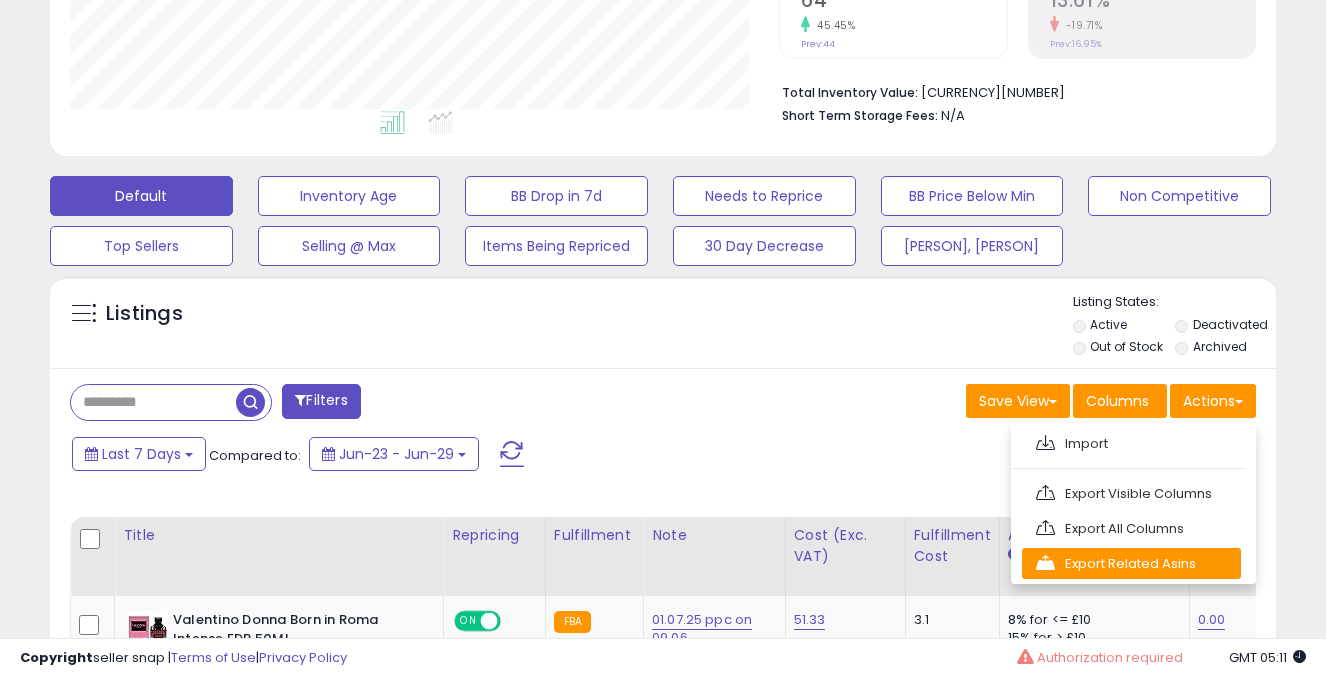 click on "Export Related Asins" at bounding box center (1131, 443) 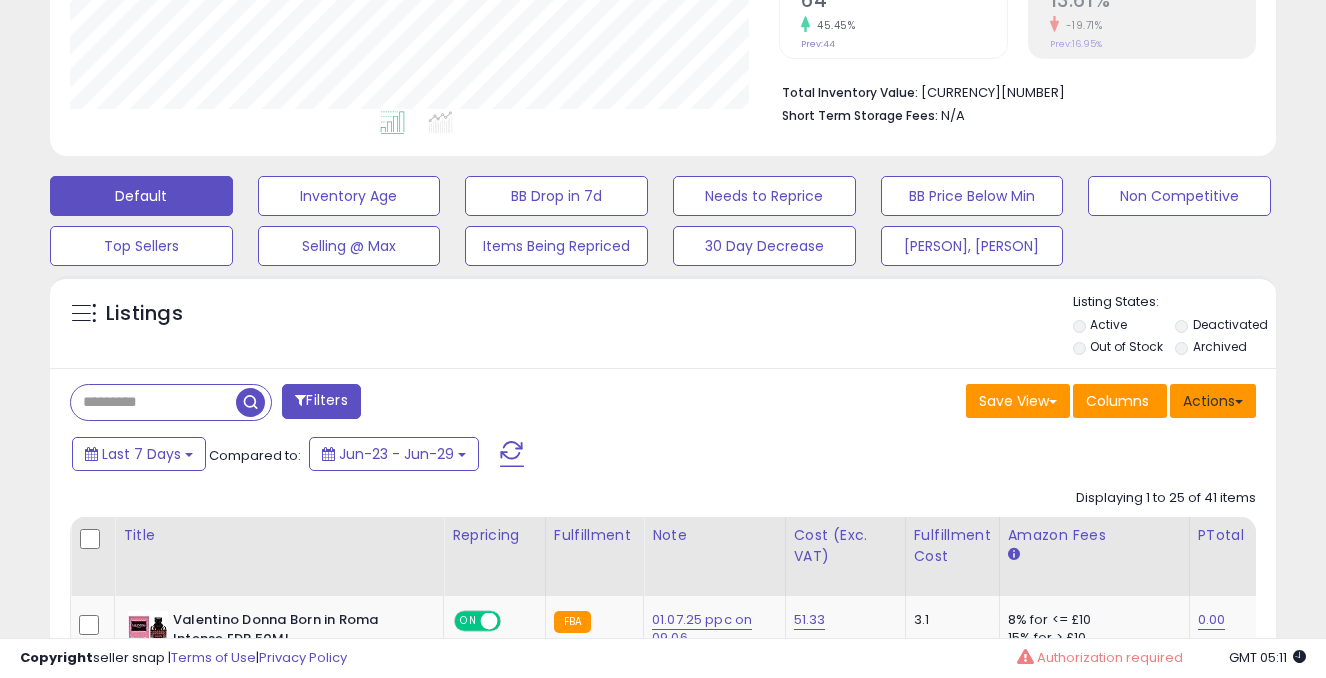 click on "Actions" at bounding box center [1213, 401] 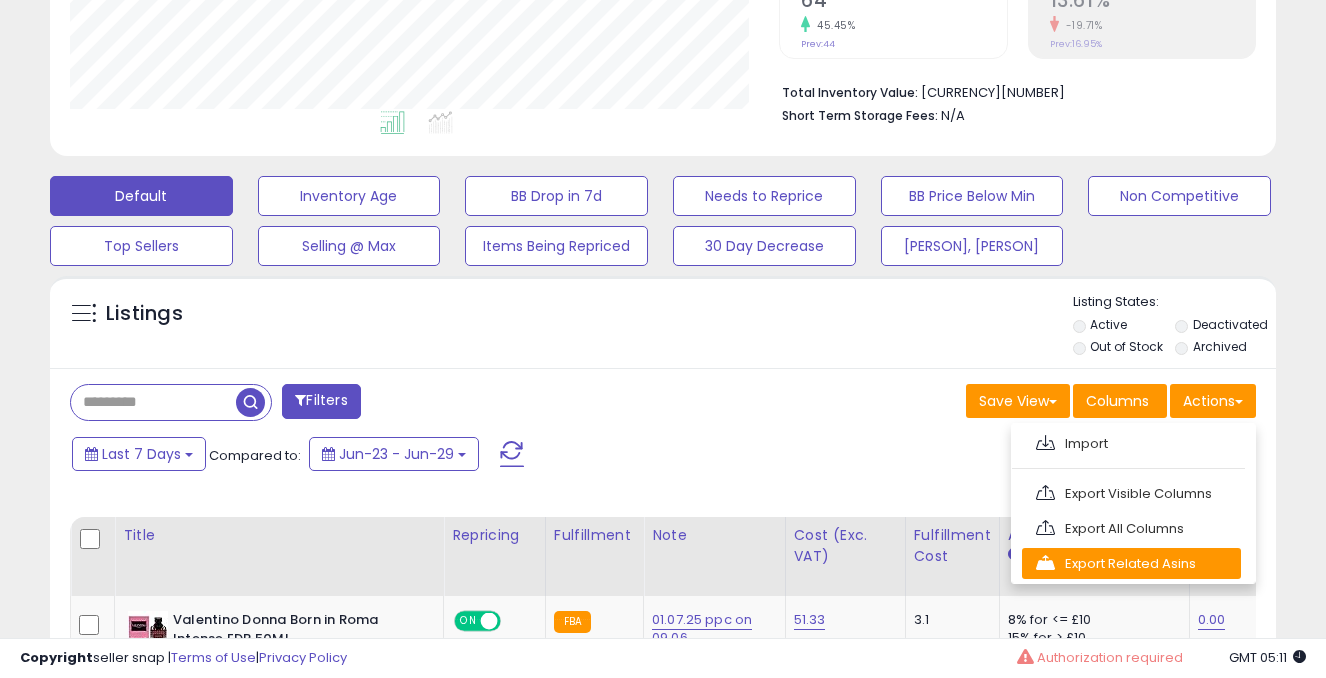 click on "Export Related Asins" at bounding box center [1131, 443] 